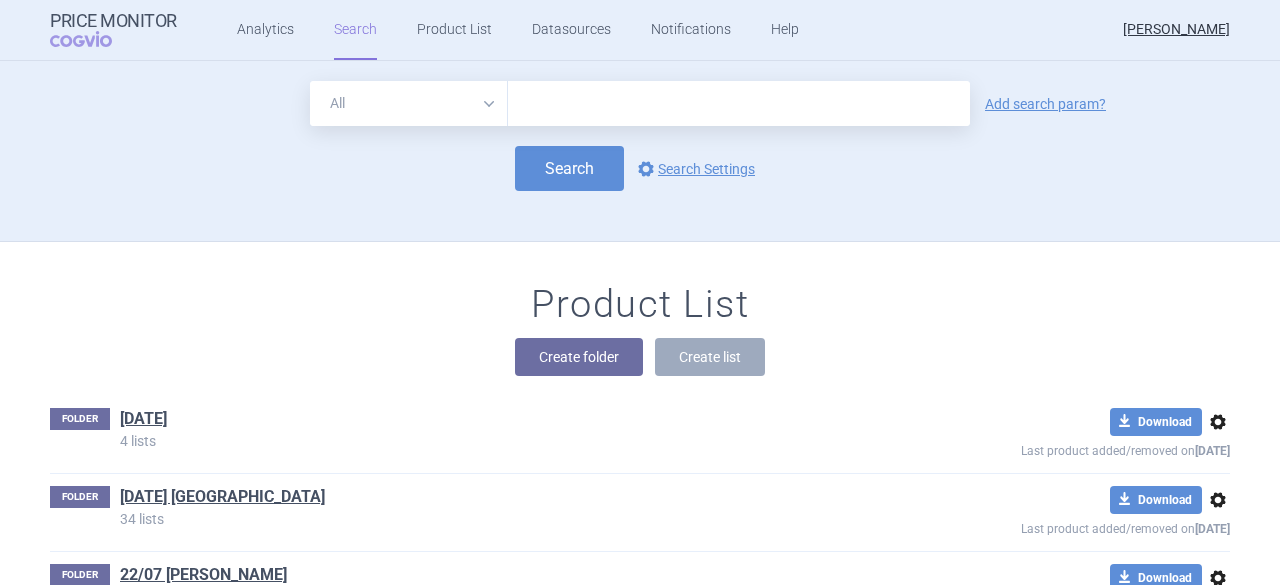 scroll, scrollTop: 0, scrollLeft: 0, axis: both 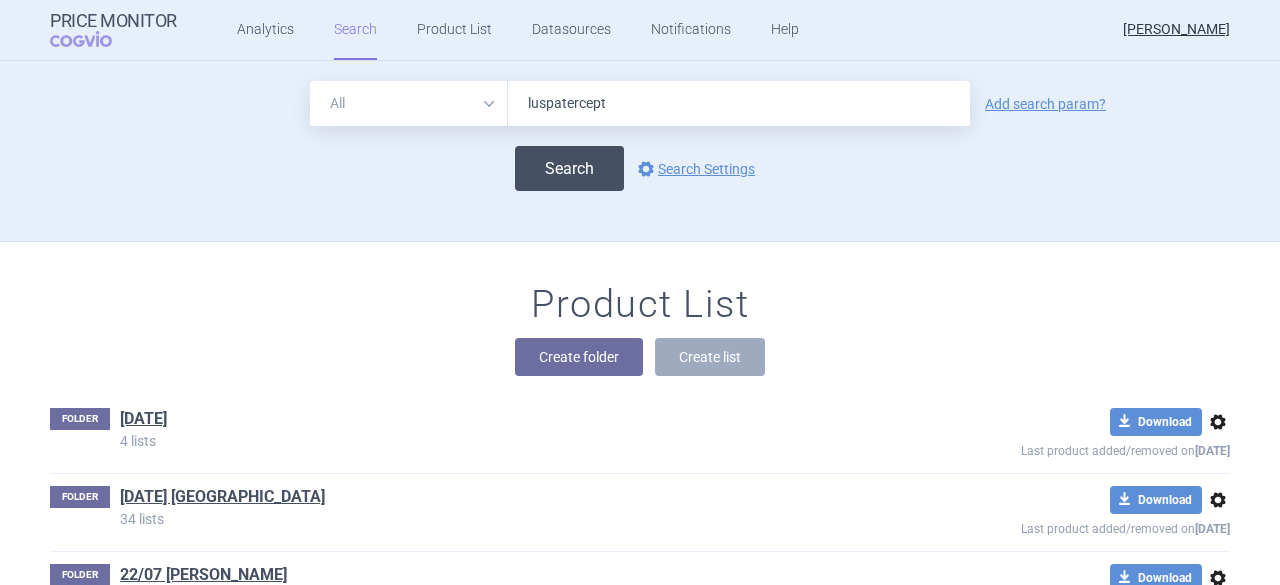 type on "luspatercept" 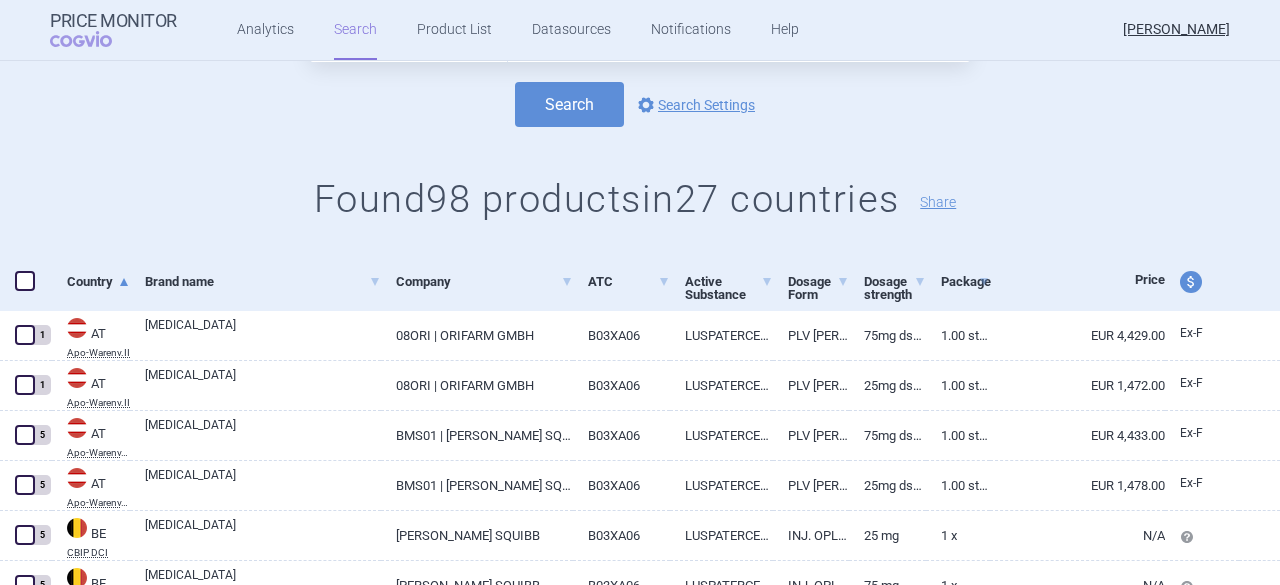 scroll, scrollTop: 0, scrollLeft: 0, axis: both 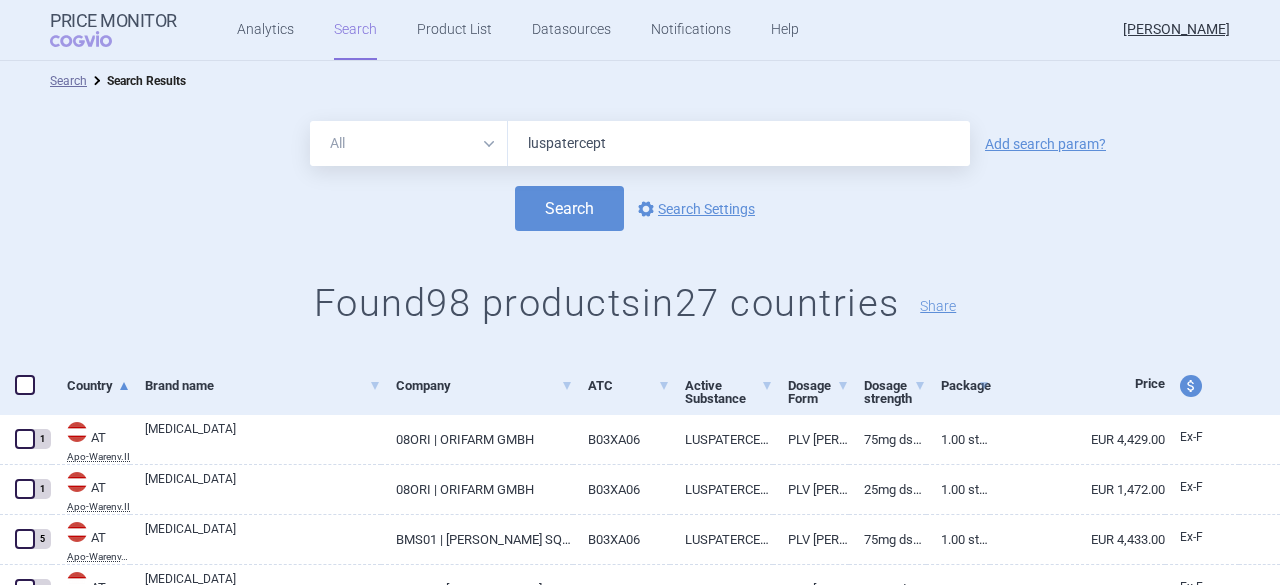 click on "price and currency" at bounding box center [1191, 386] 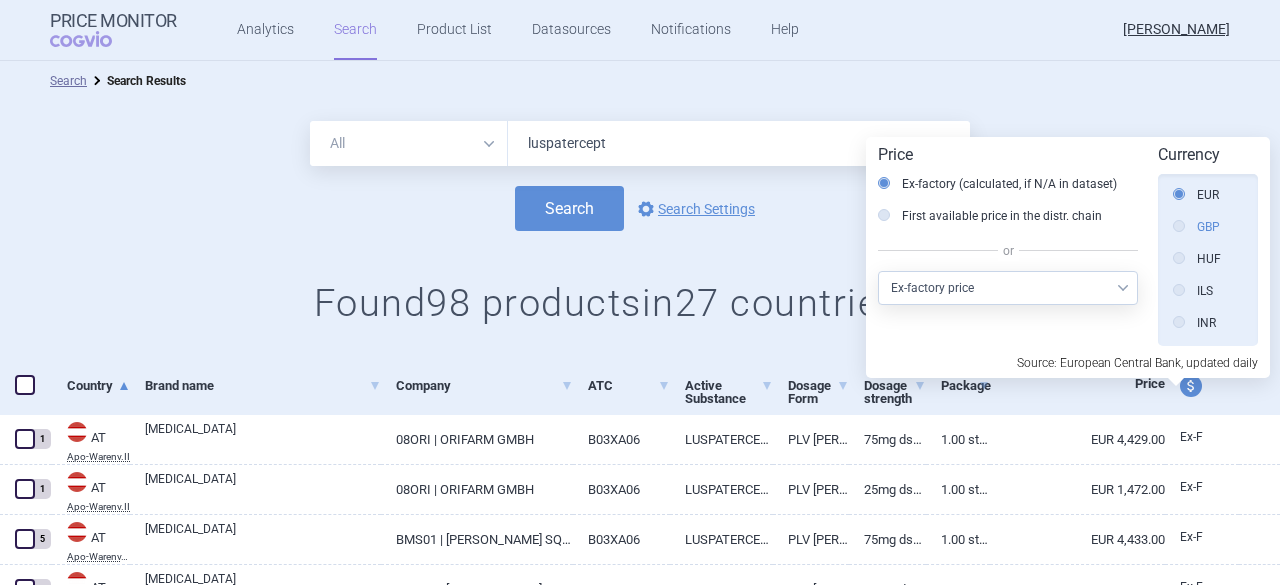 scroll, scrollTop: 0, scrollLeft: 0, axis: both 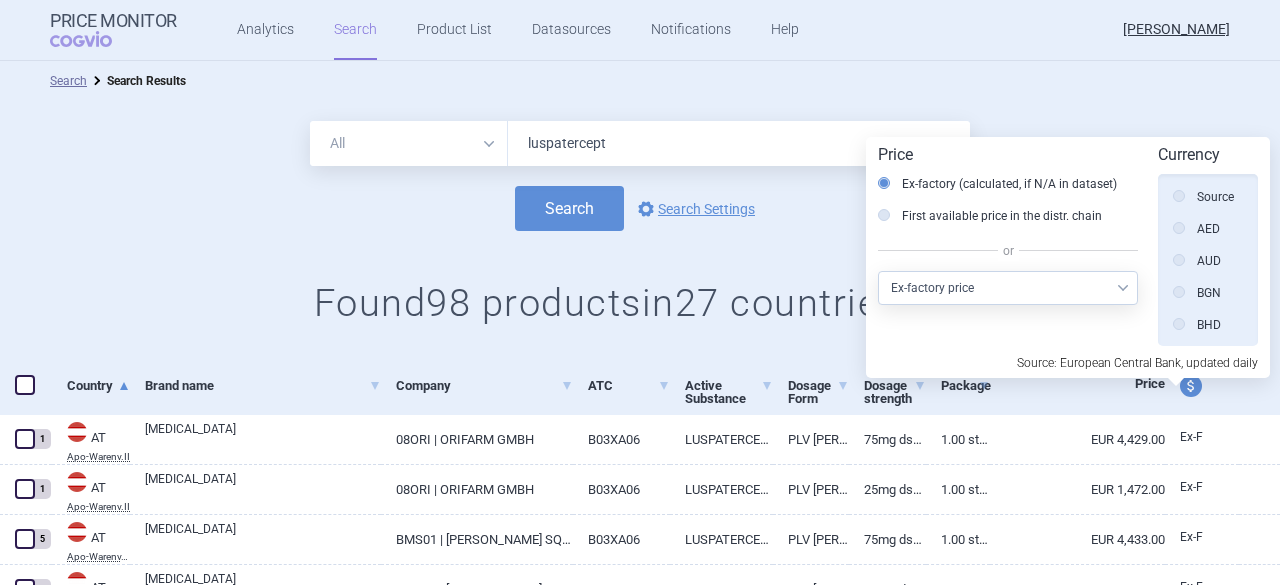 click on "Source" at bounding box center [1203, 197] 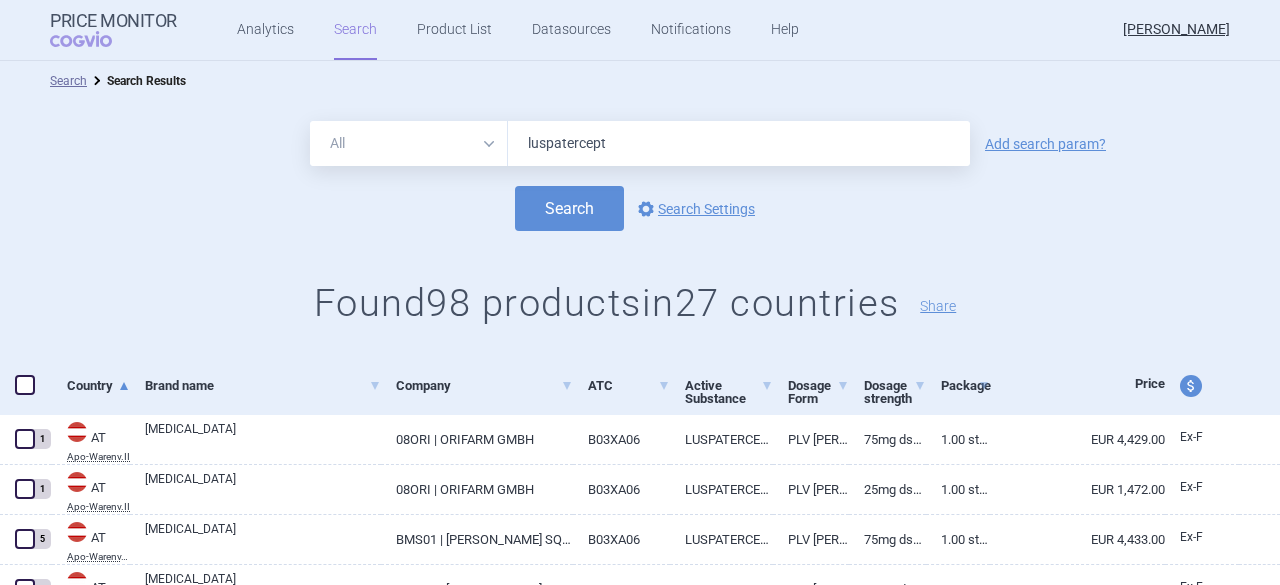 click on "price and currency" at bounding box center [1191, 386] 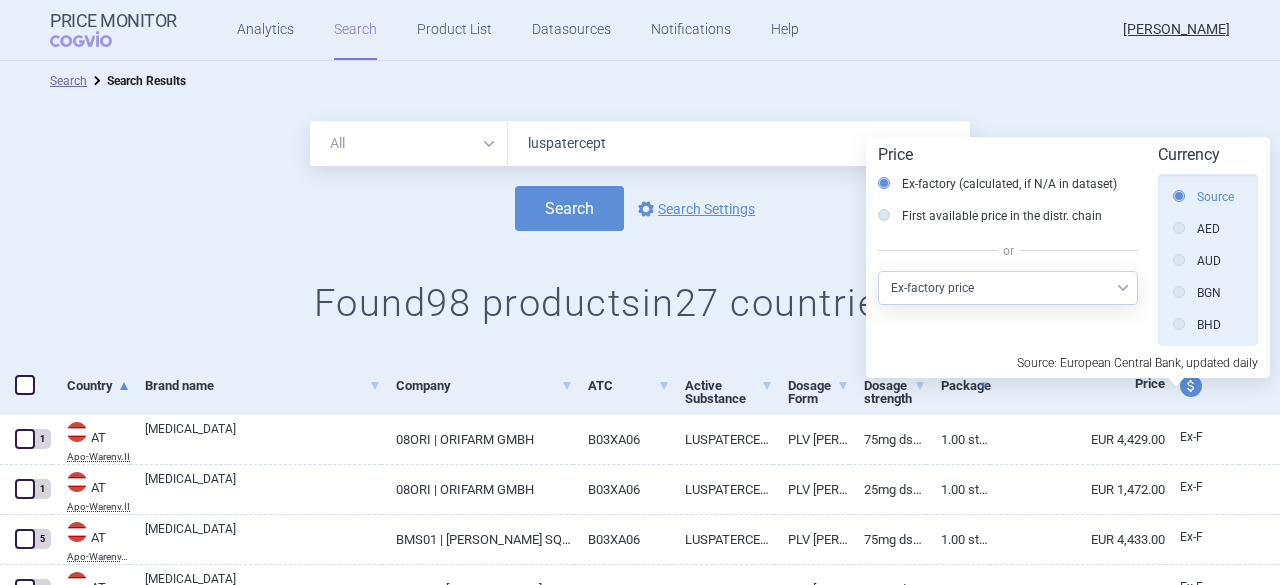click on "Source" at bounding box center (1203, 197) 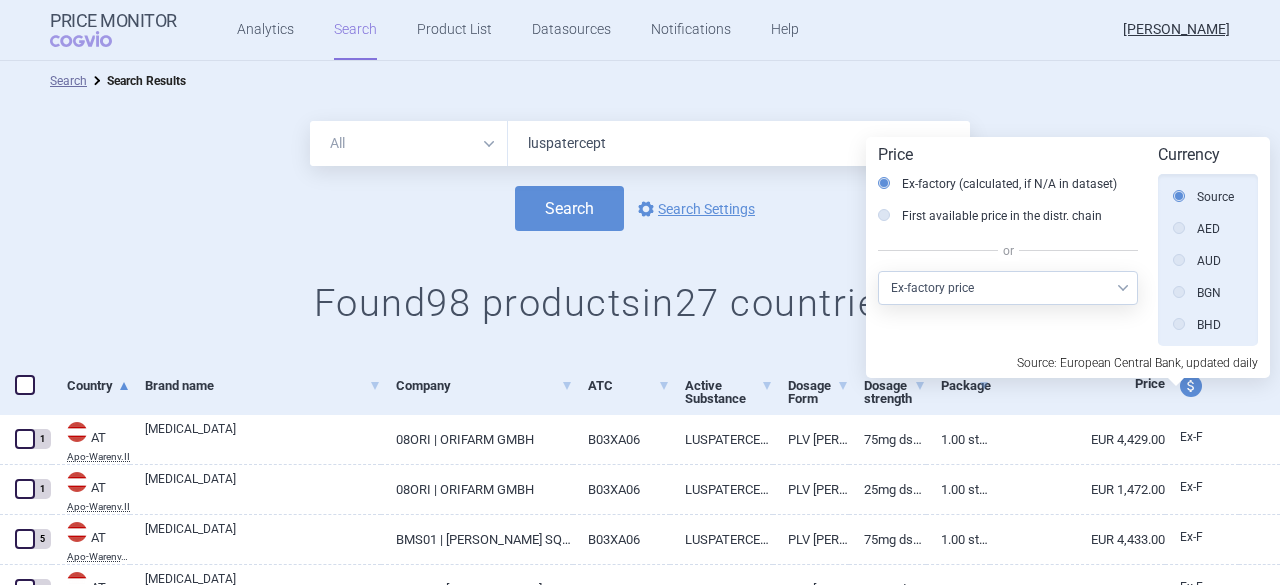 click on "Search Search Results" at bounding box center [640, 81] 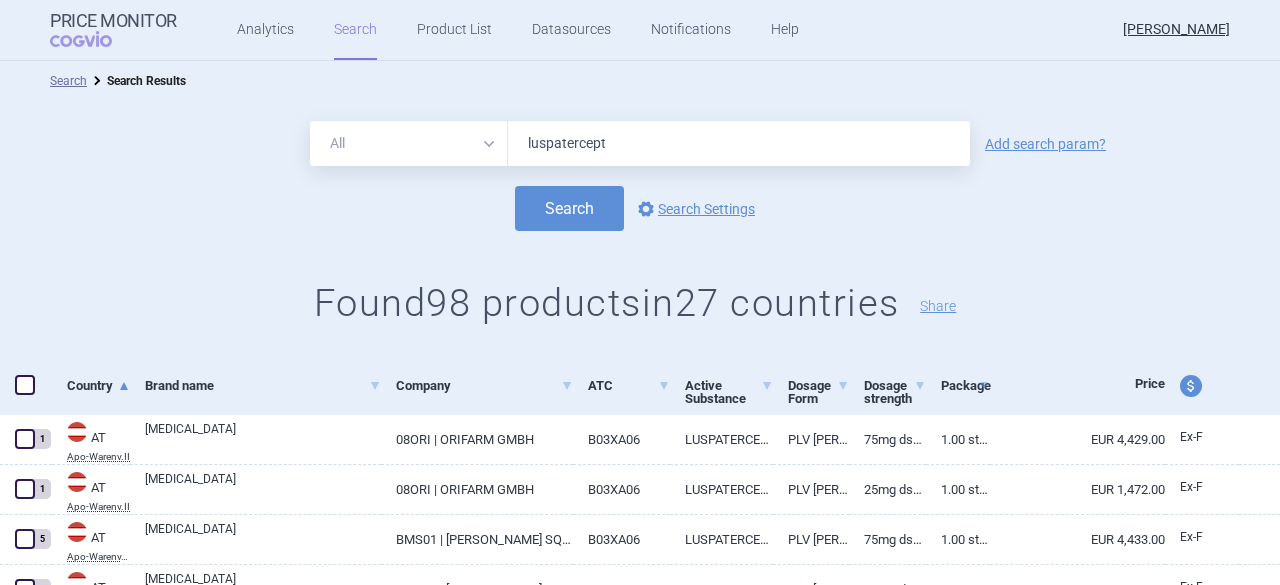click on "price and currency" at bounding box center [1191, 386] 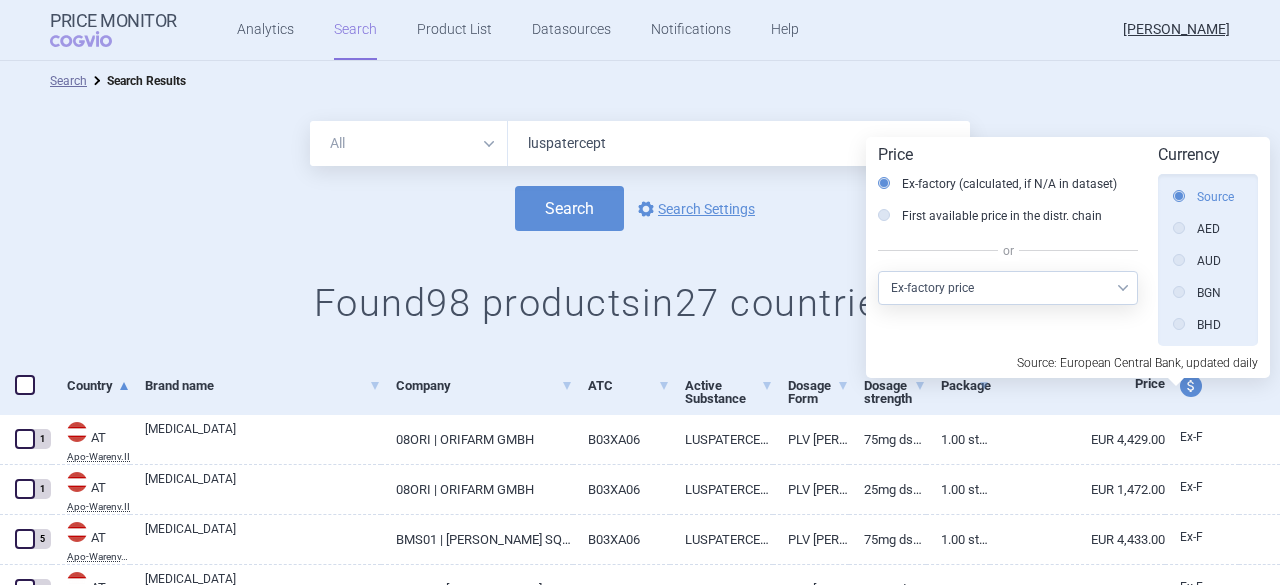 click on "Source" at bounding box center [1203, 197] 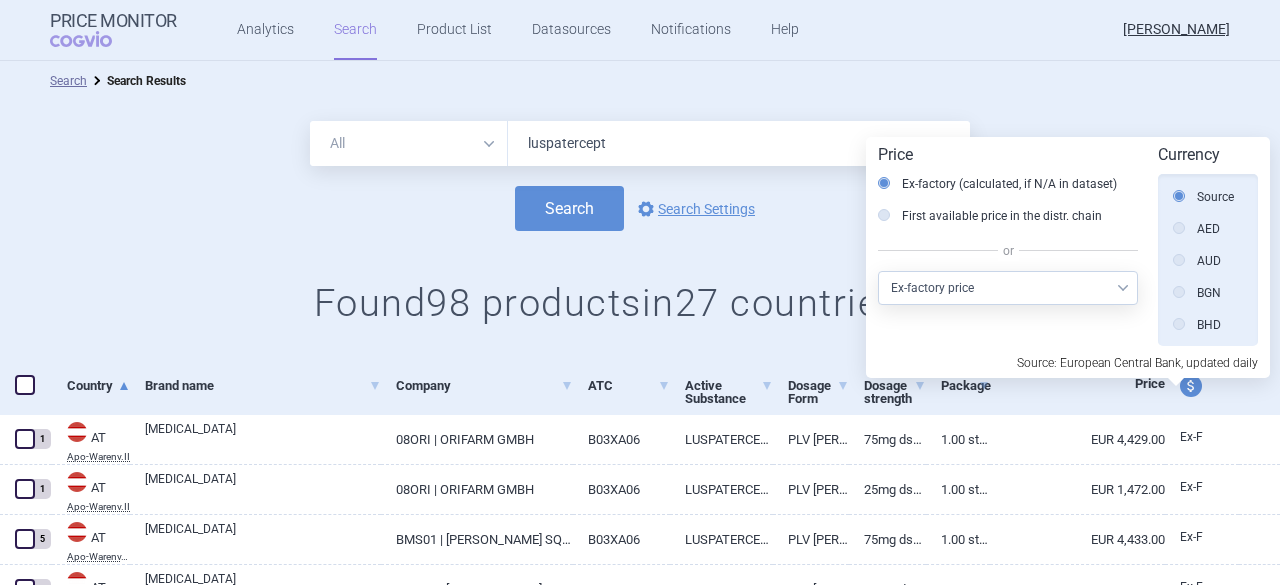 click on "All Brand Name ATC Company Active Substance Country Newer than luspatercept Add search param? Search options Search Settings Found  98   products  in  27   countries   Share" at bounding box center [640, 229] 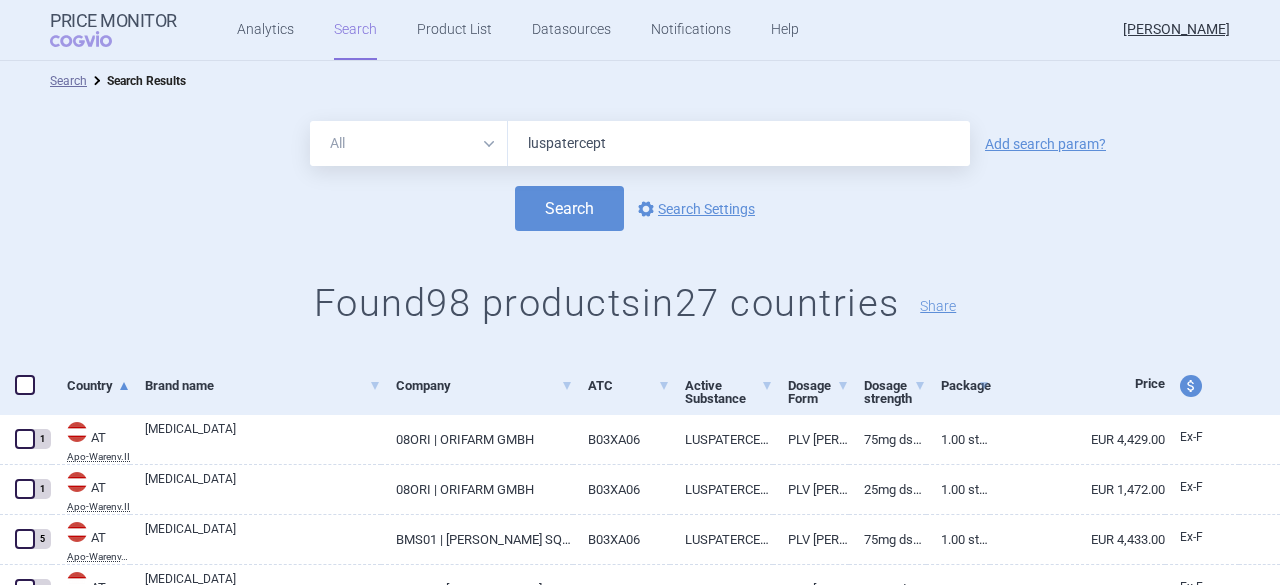 click at bounding box center [25, 385] 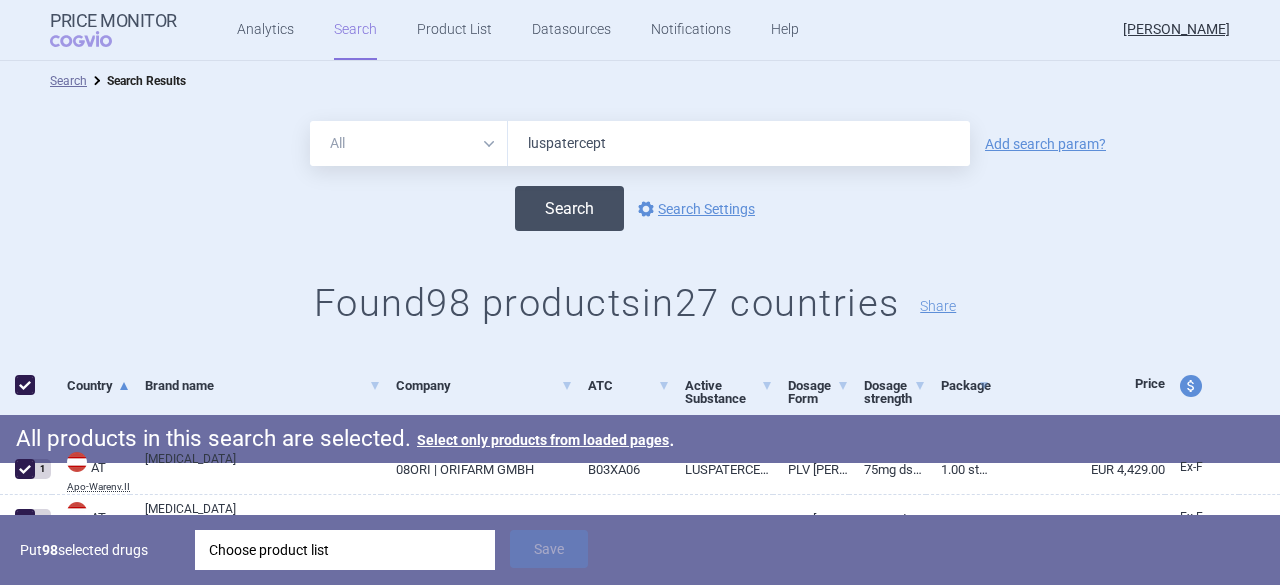 click on "Search" at bounding box center (569, 208) 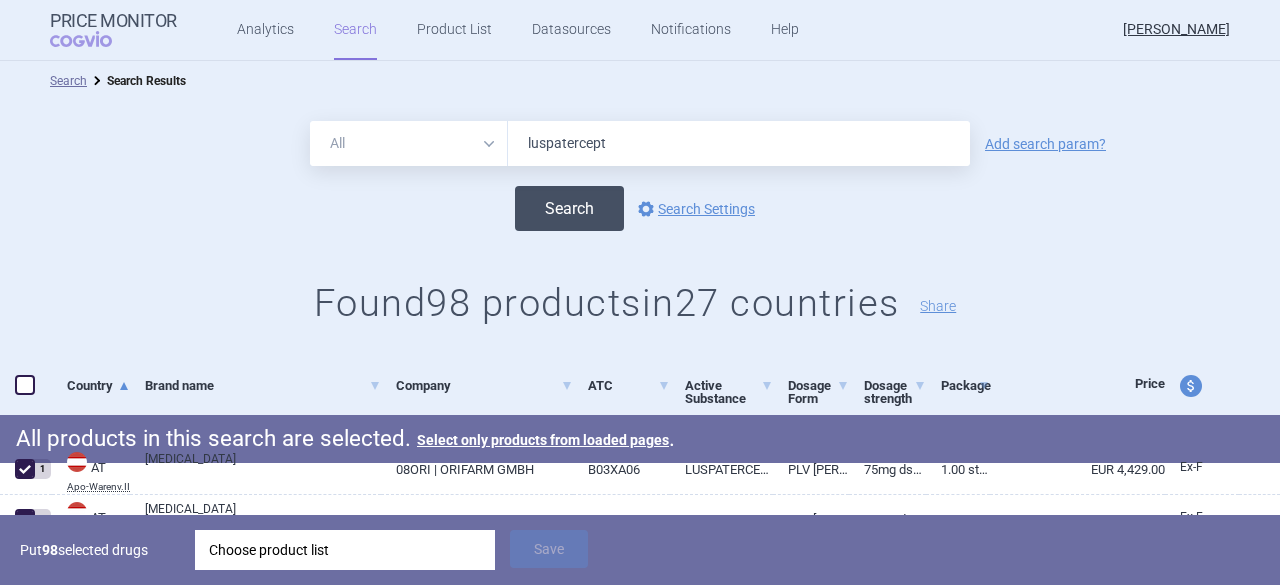 checkbox on "false" 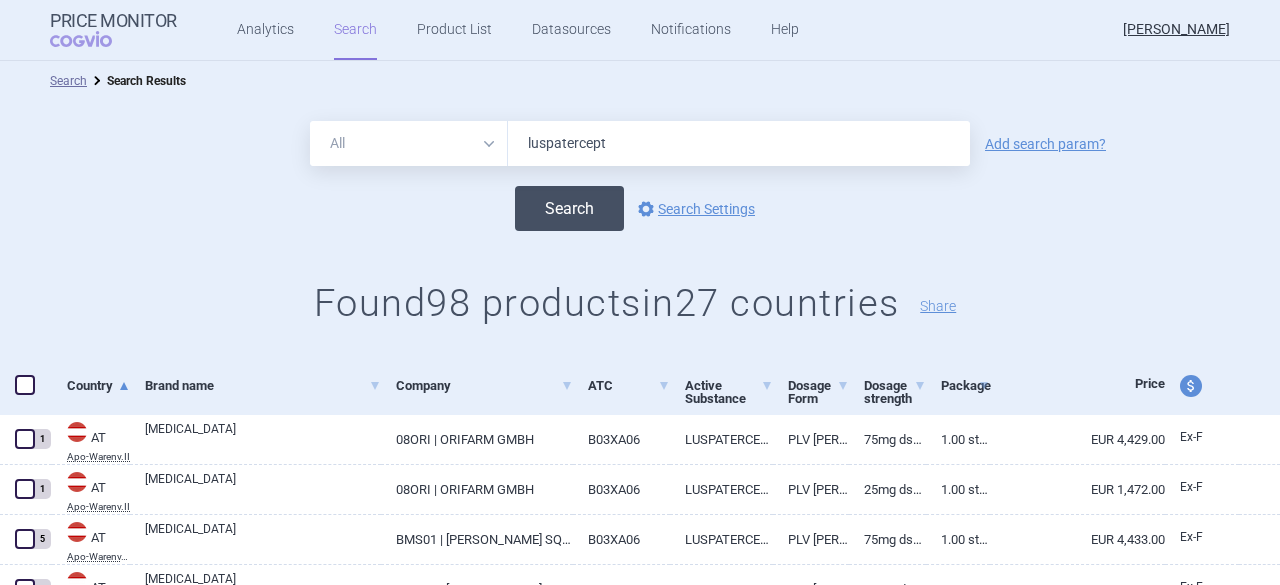 click on "Search" at bounding box center [569, 208] 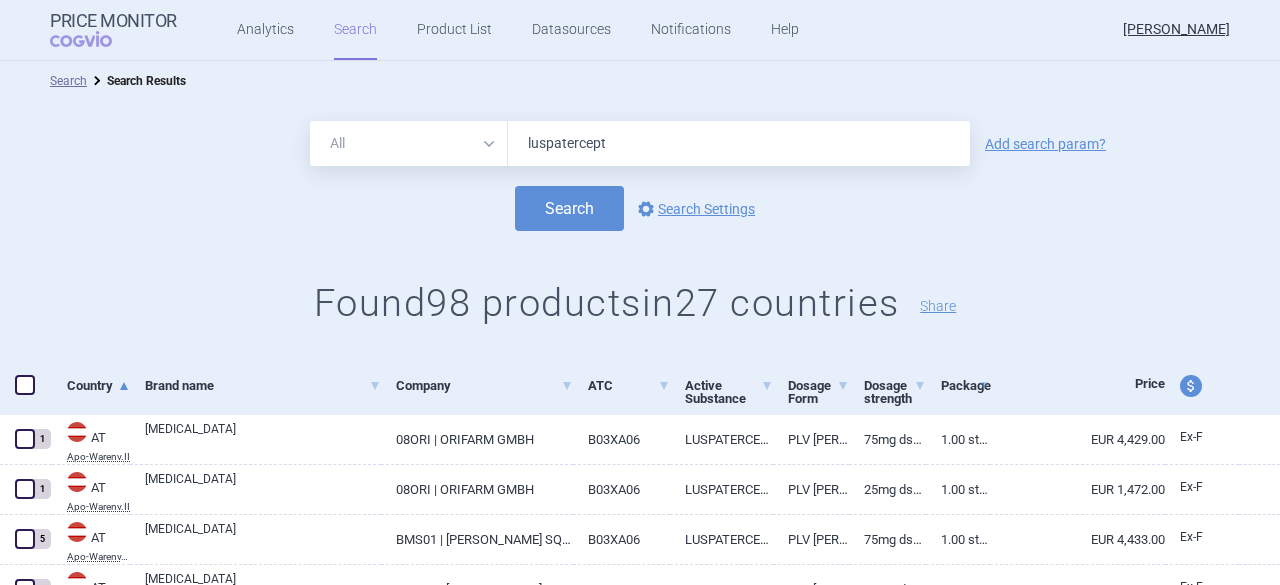 click on "price and currency" at bounding box center (1191, 386) 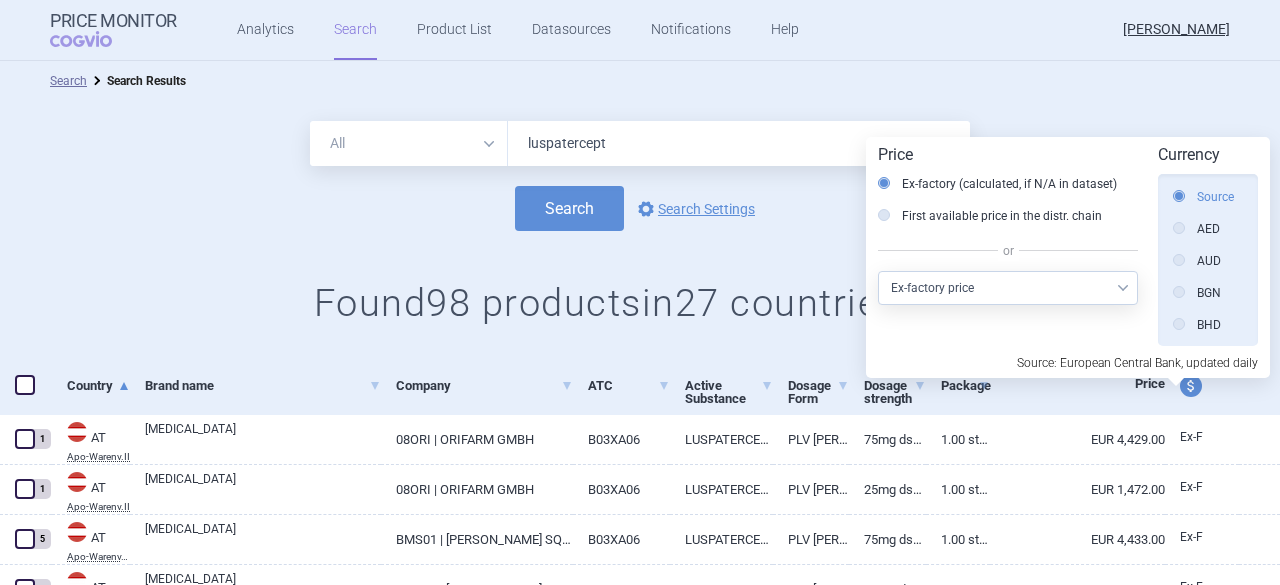 click on "Source" at bounding box center (1203, 197) 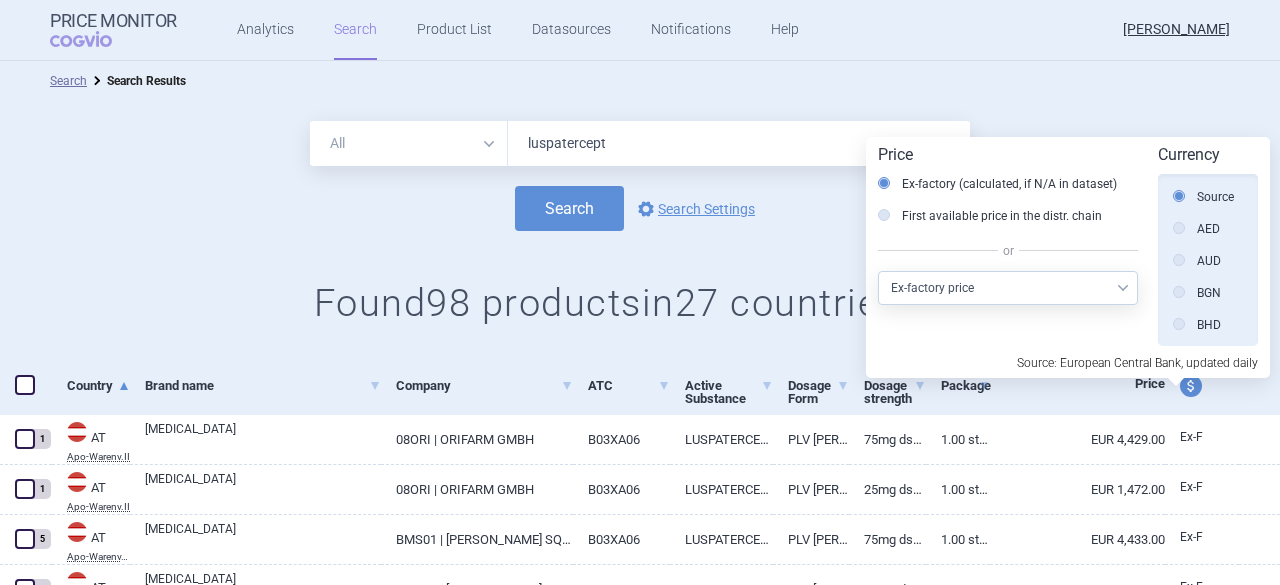 click on "All Brand Name ATC Company Active Substance Country Newer than luspatercept Add search param? Search options Search Settings Found  98   products  in  27   countries   Share" at bounding box center (640, 229) 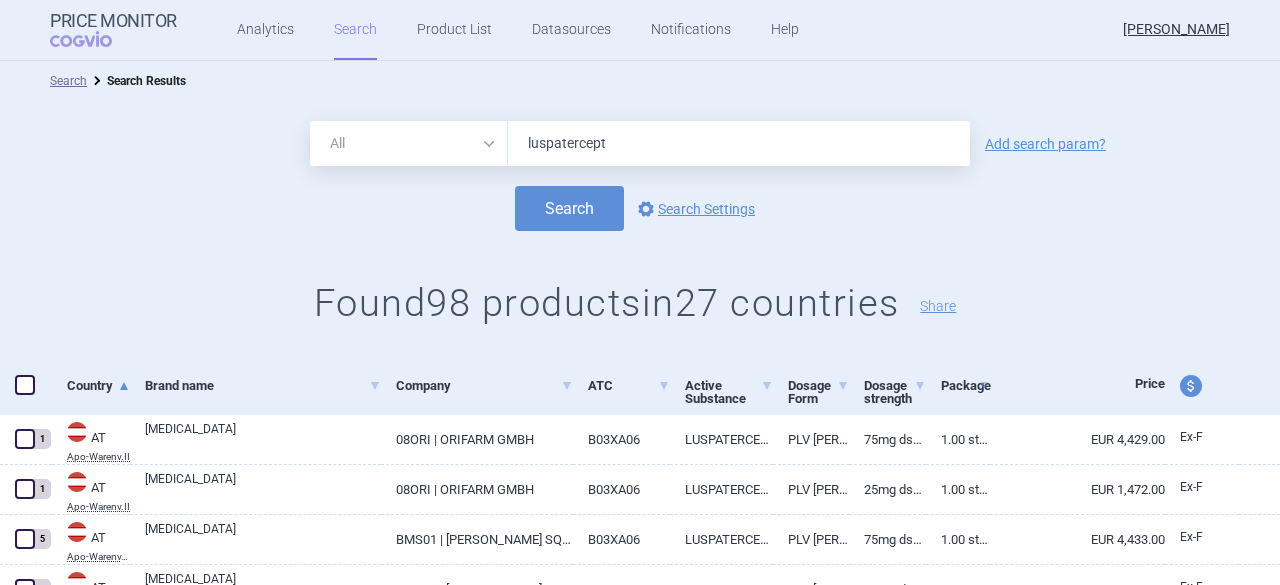 click at bounding box center [25, 385] 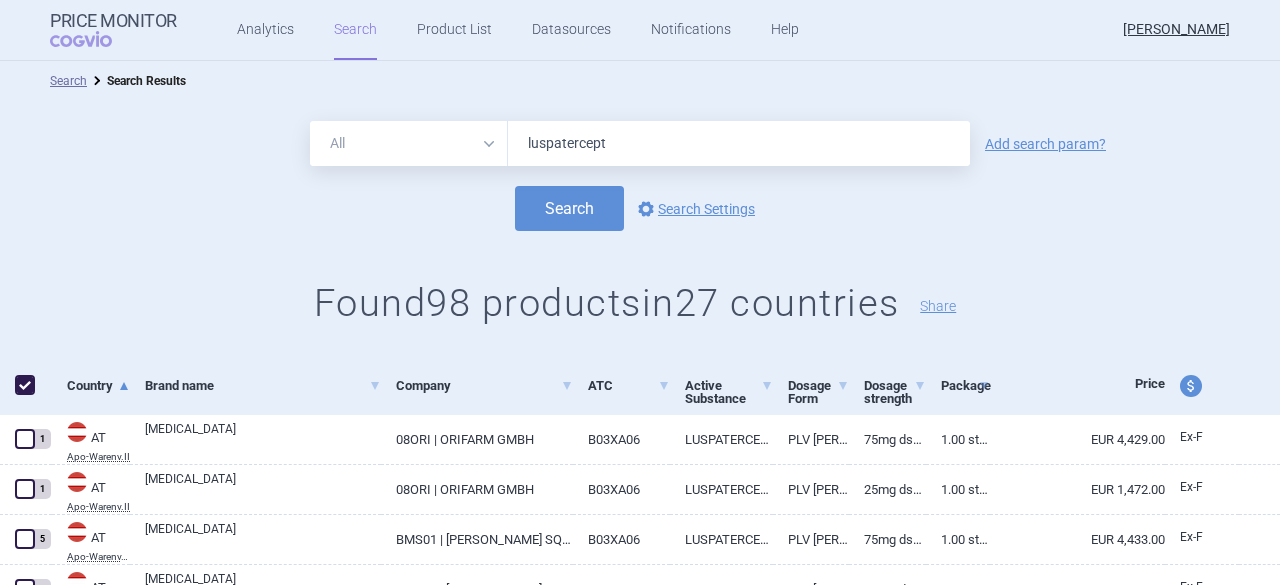checkbox on "true" 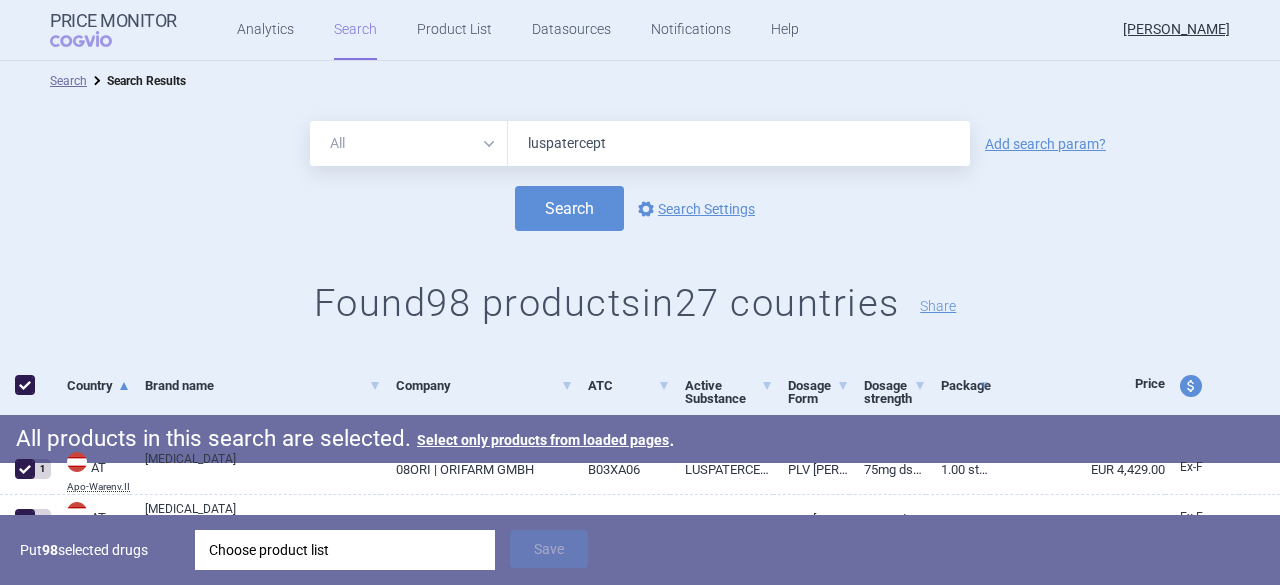 click on "Choose product list" at bounding box center (345, 550) 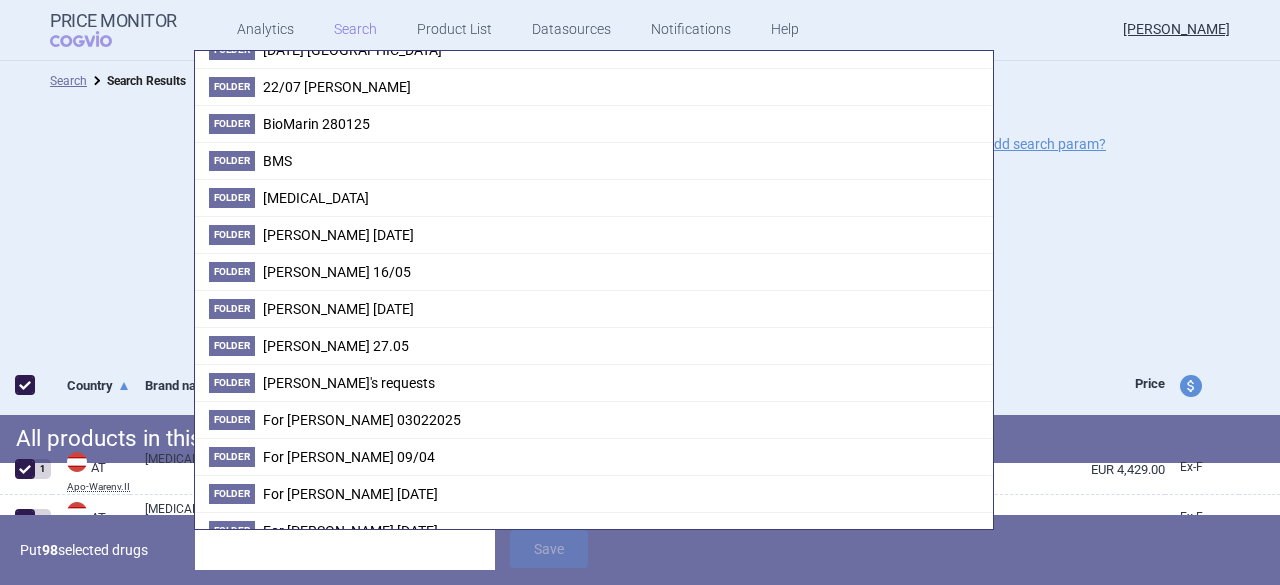 scroll, scrollTop: 0, scrollLeft: 0, axis: both 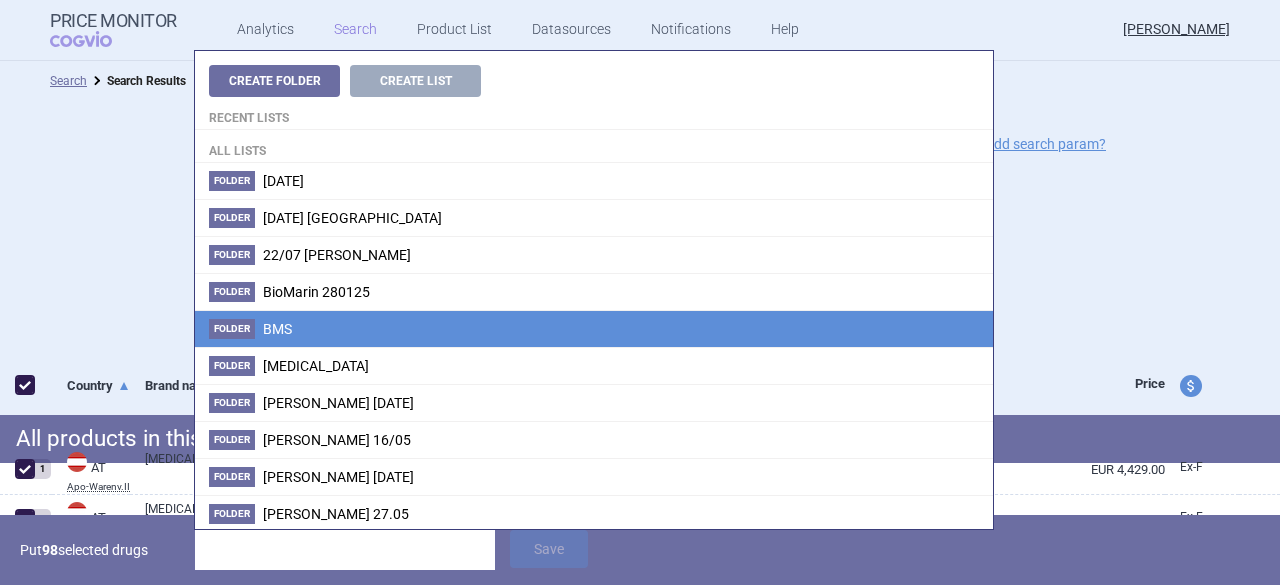 click on "Folder BMS" at bounding box center (594, 328) 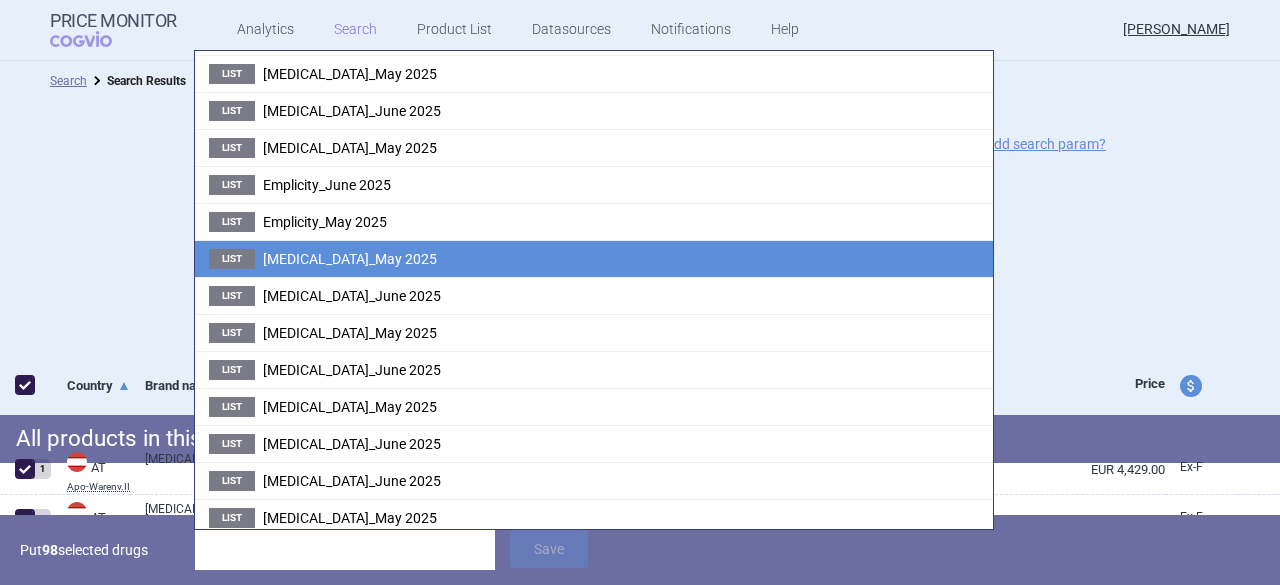 scroll, scrollTop: 0, scrollLeft: 0, axis: both 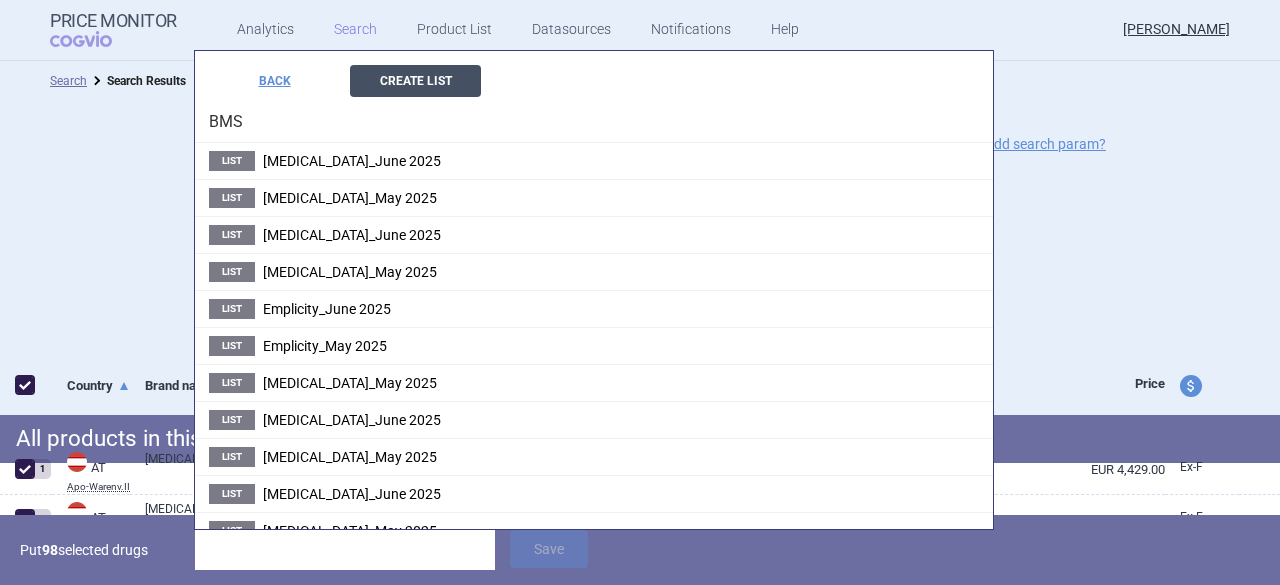 click on "Create List" at bounding box center [415, 81] 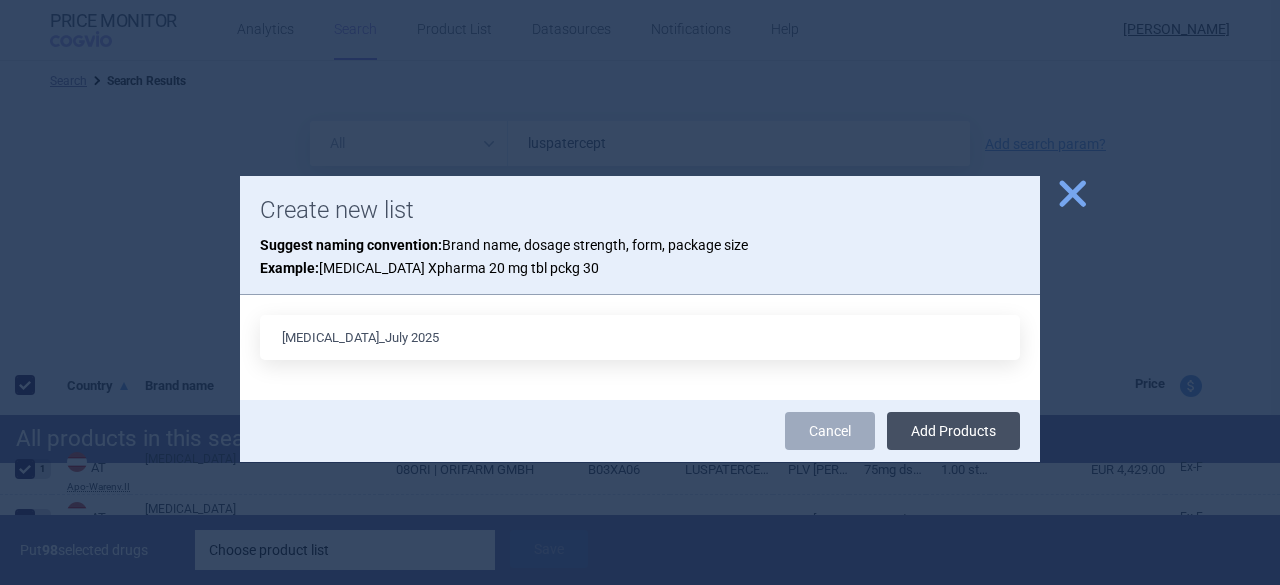 type on "[MEDICAL_DATA]_July 2025" 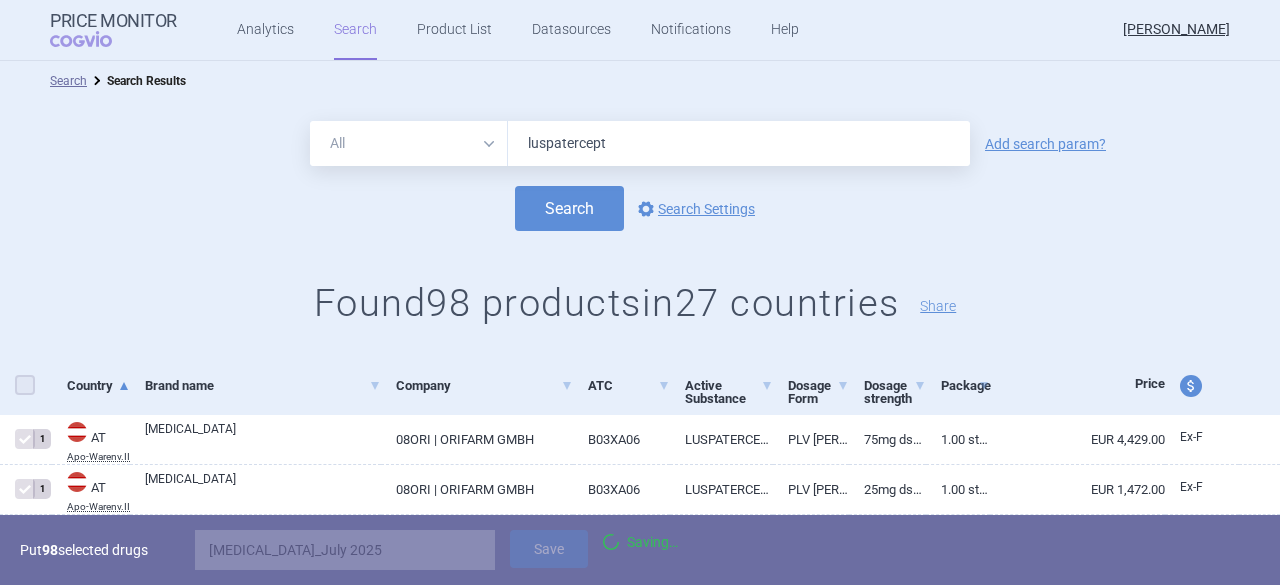 checkbox on "false" 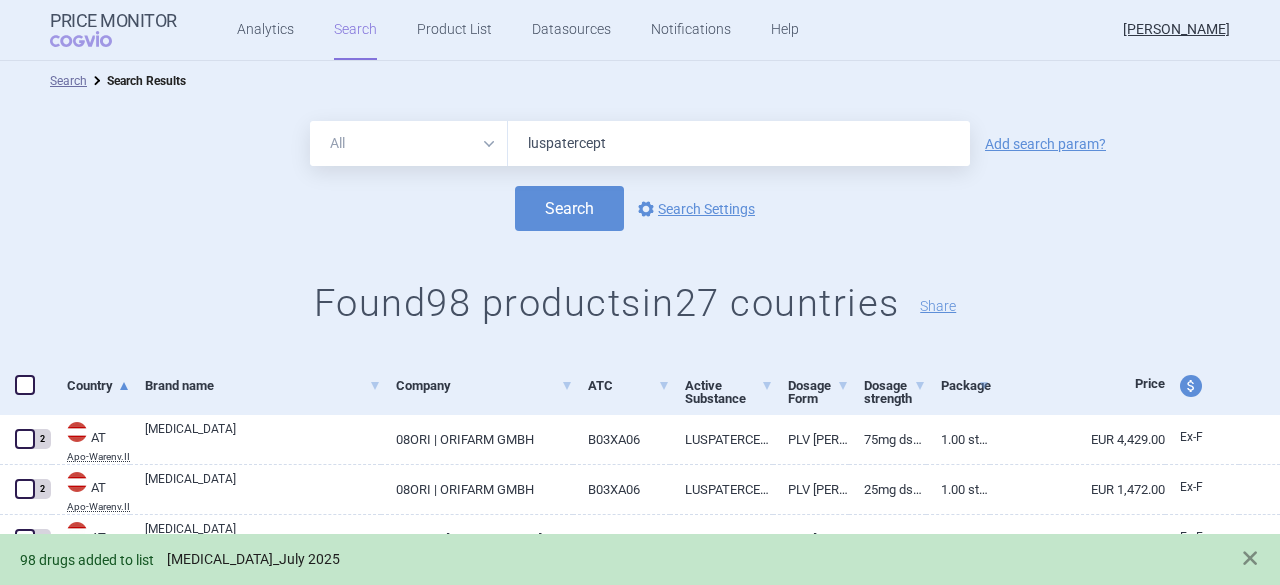click on "[MEDICAL_DATA]_July 2025" at bounding box center (253, 559) 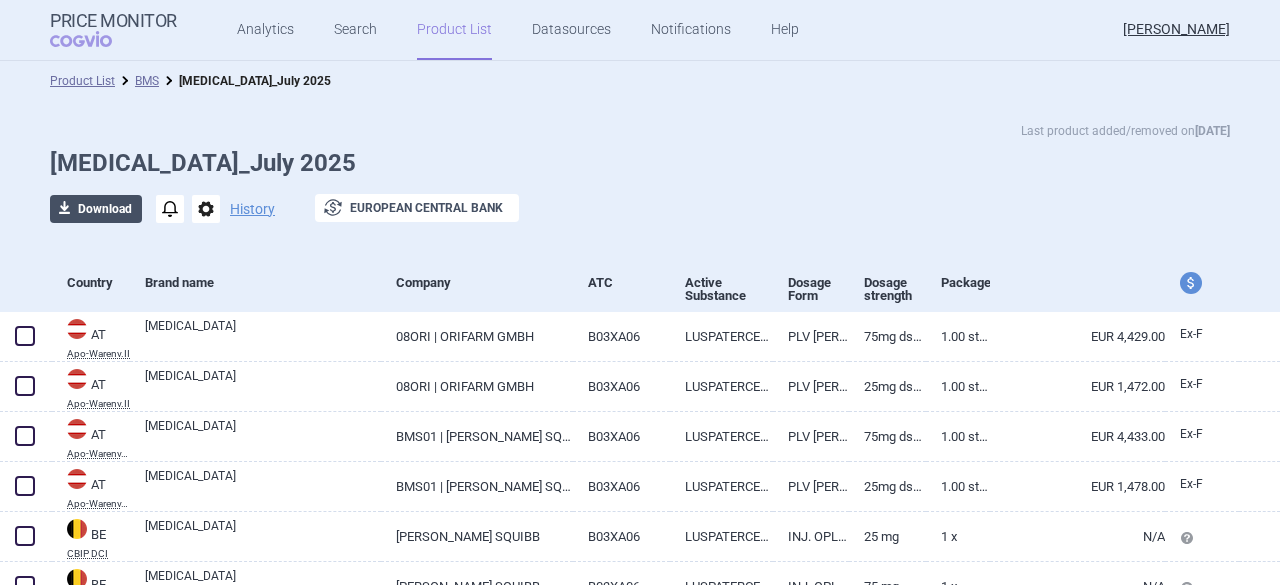 click on "download  Download" at bounding box center (96, 209) 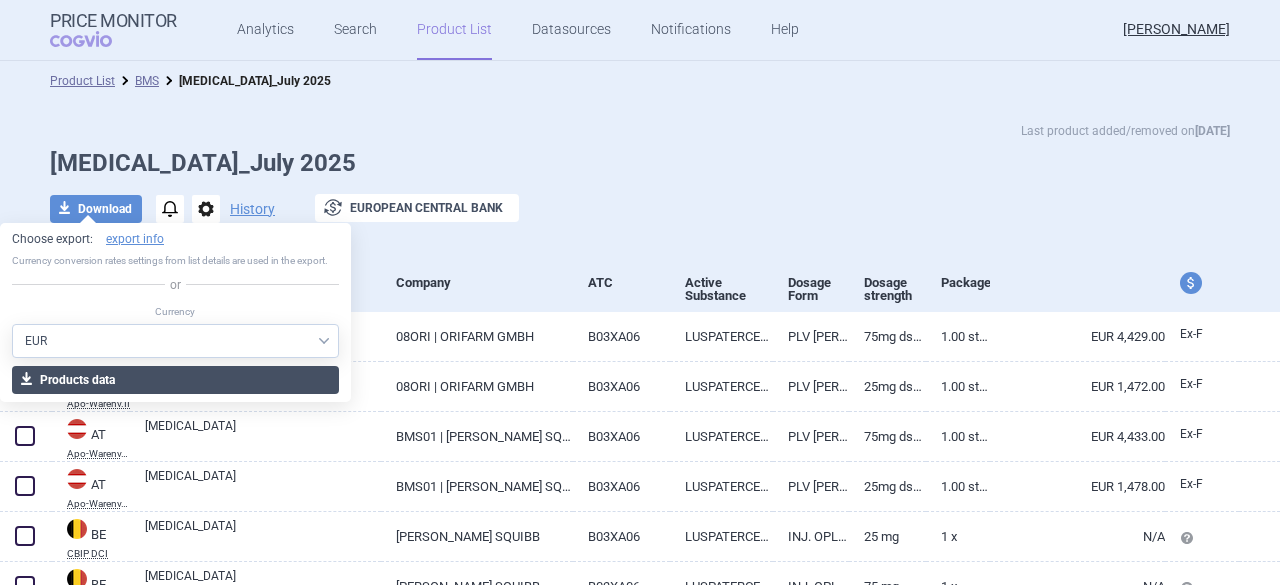 click on "download  Products data" at bounding box center (175, 380) 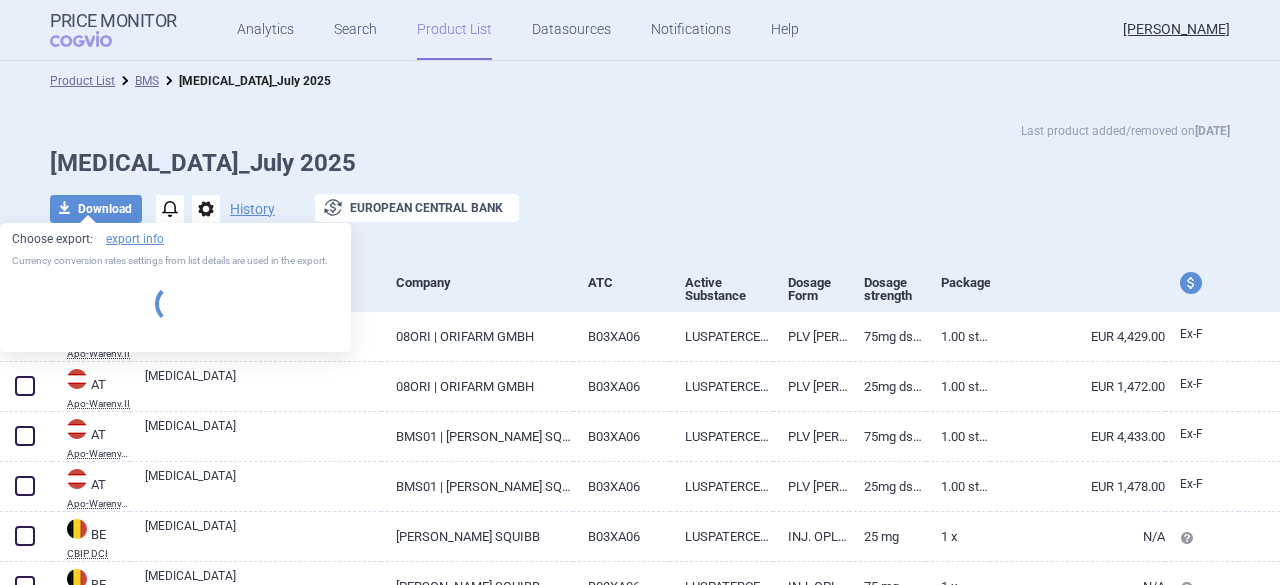 select on "EUR" 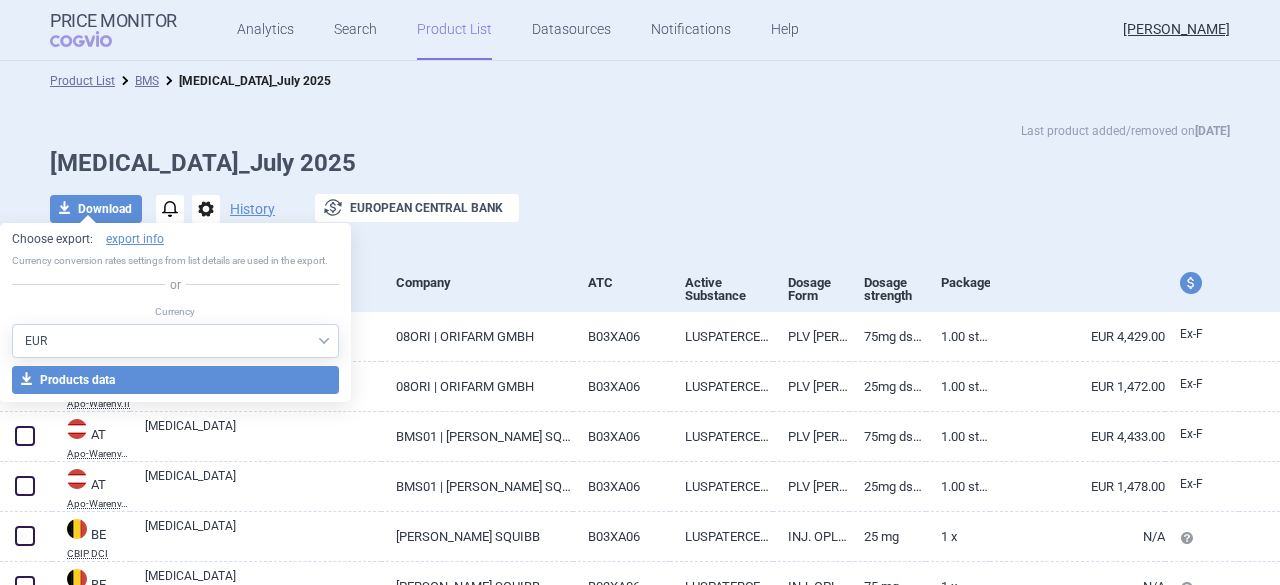 click on "Last product added/removed on  [DATE]" at bounding box center [640, 131] 